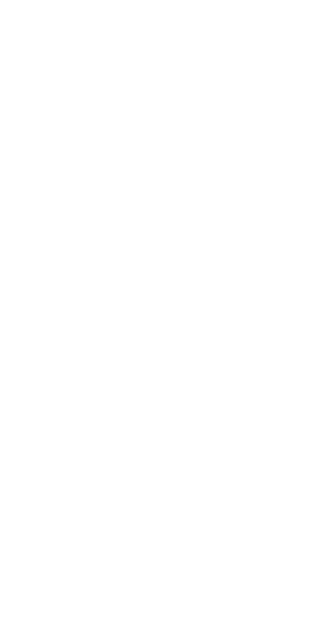 scroll, scrollTop: 0, scrollLeft: 0, axis: both 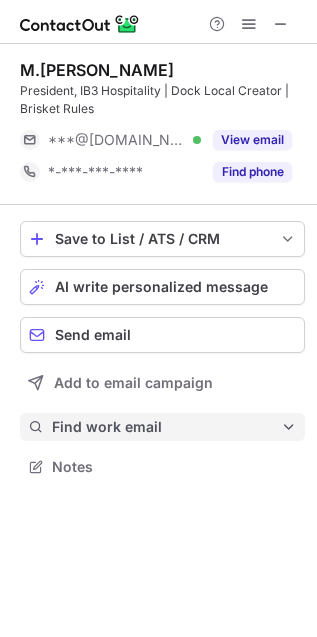 click on "Find work email" at bounding box center (162, 427) 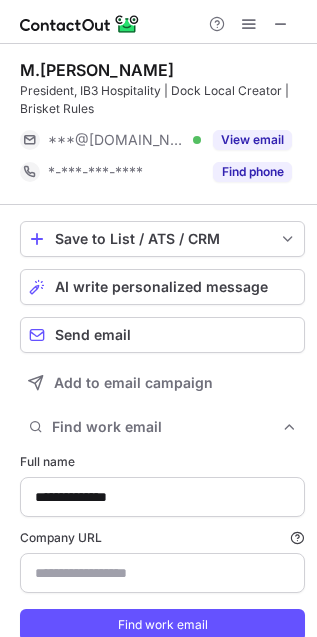 scroll, scrollTop: 10, scrollLeft: 10, axis: both 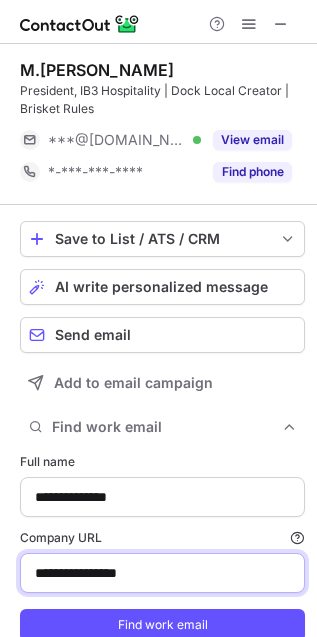 click on "**********" at bounding box center (162, 573) 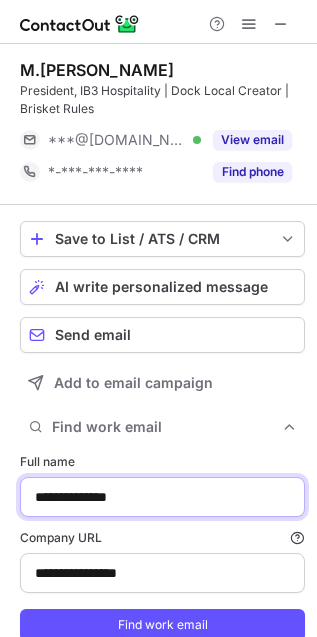 drag, startPoint x: 50, startPoint y: 496, endPoint x: -392, endPoint y: 446, distance: 444.81906 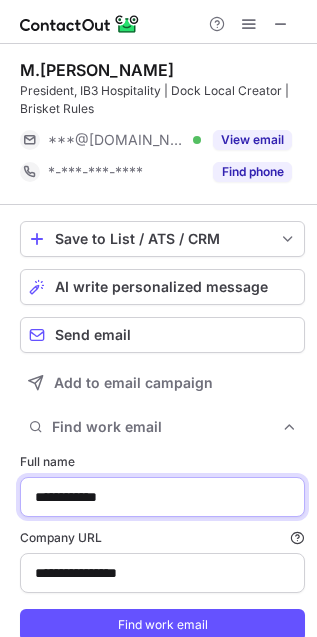 click on "Find work email" at bounding box center (162, 625) 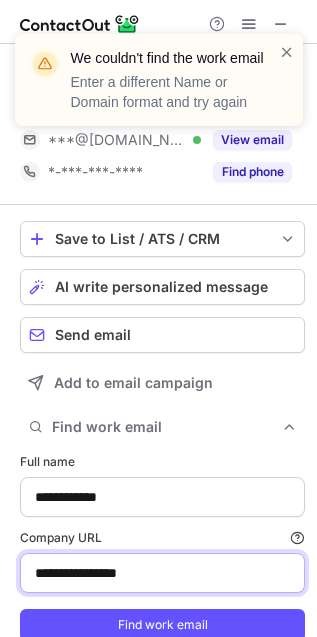 click on "**********" at bounding box center (162, 573) 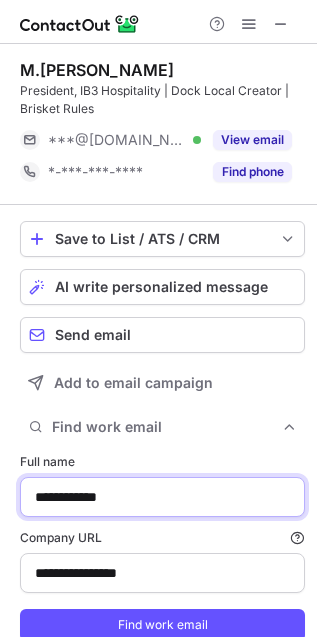 click on "**********" at bounding box center (162, 497) 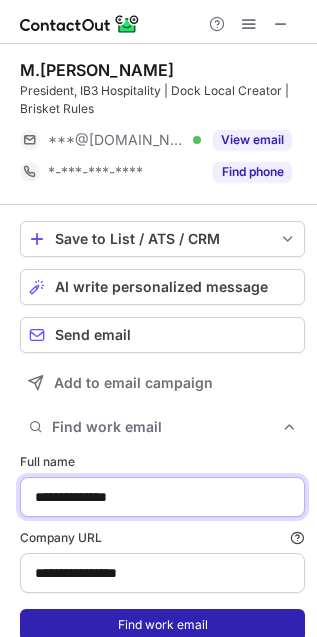 type on "**********" 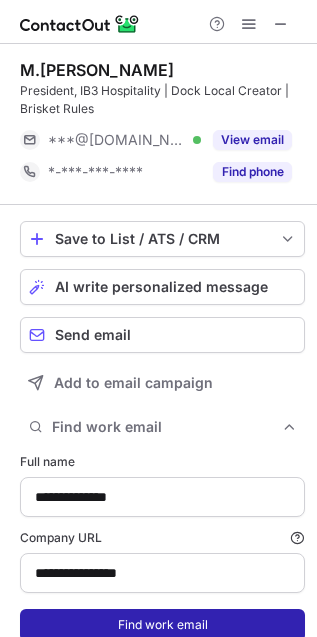click on "Find work email" at bounding box center (162, 625) 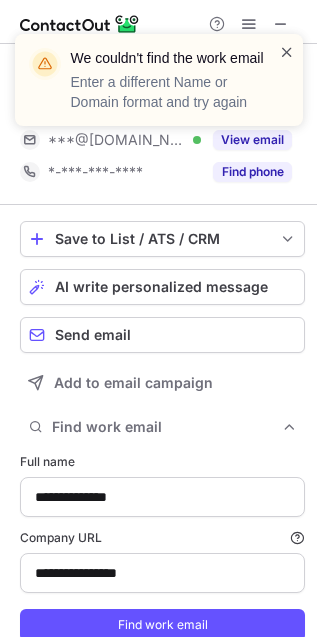 click at bounding box center [287, 52] 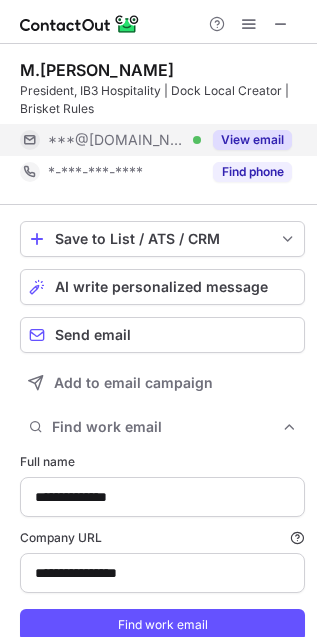 click on "View email" at bounding box center (252, 140) 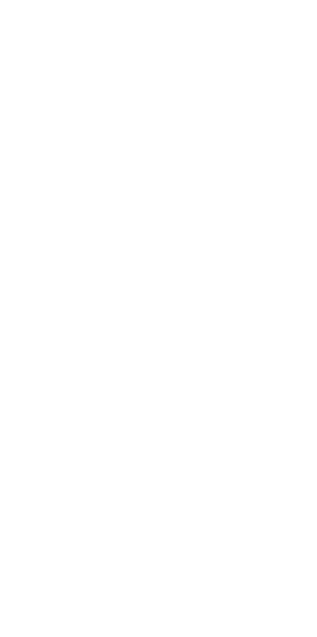 scroll, scrollTop: 0, scrollLeft: 0, axis: both 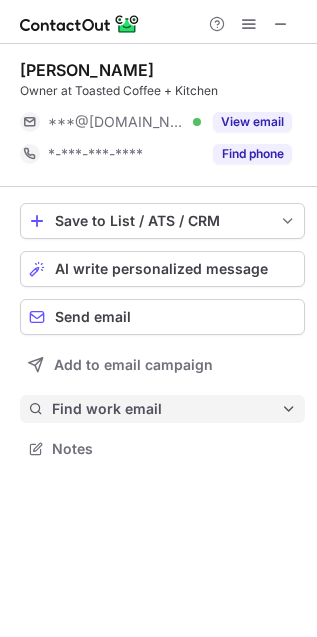 click on "Find work email" at bounding box center [166, 409] 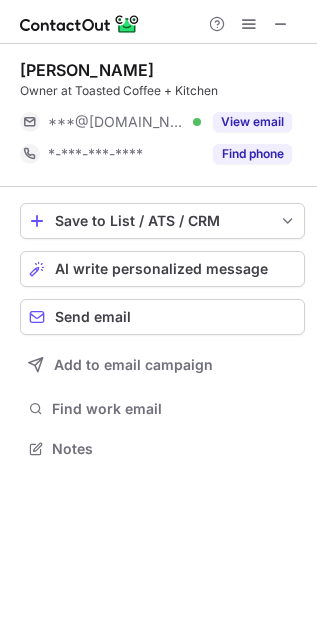 scroll, scrollTop: 10, scrollLeft: 10, axis: both 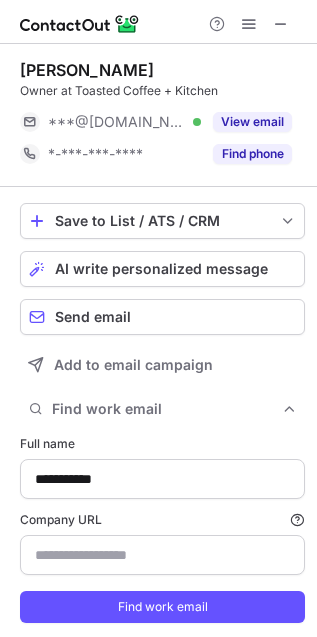 type on "**********" 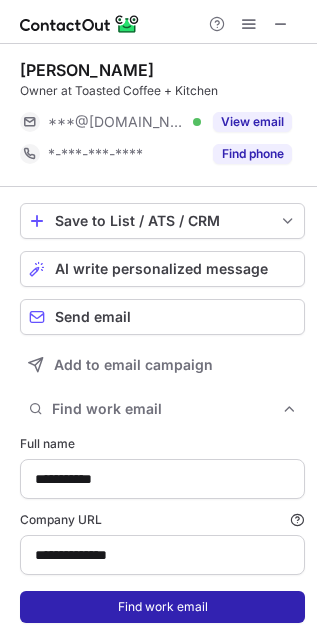 click on "Find work email" at bounding box center [162, 607] 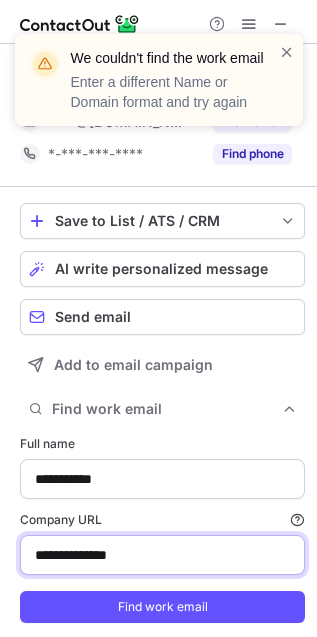 click on "**********" at bounding box center [162, 555] 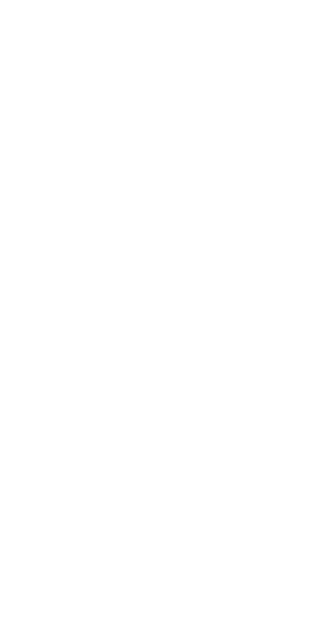 scroll, scrollTop: 0, scrollLeft: 0, axis: both 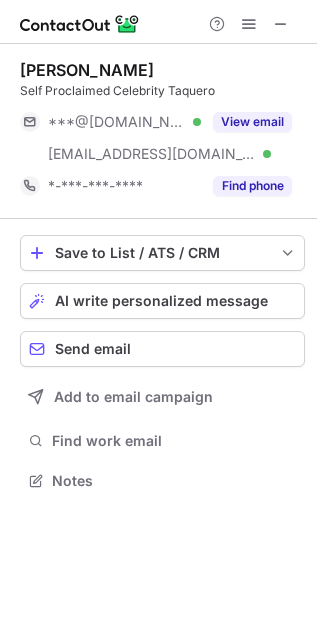 drag, startPoint x: 145, startPoint y: 435, endPoint x: 18, endPoint y: 435, distance: 127 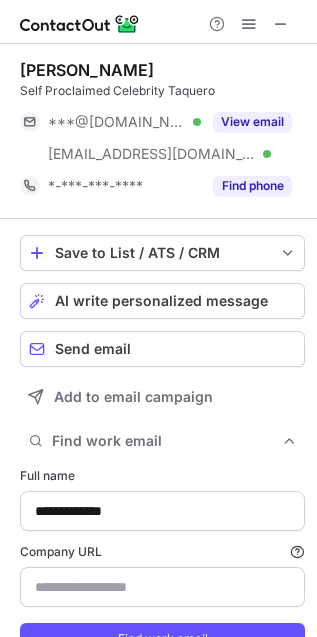 scroll, scrollTop: 10, scrollLeft: 10, axis: both 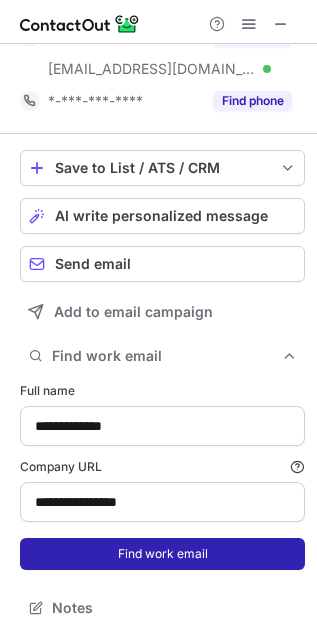 click on "Find work email" at bounding box center [162, 554] 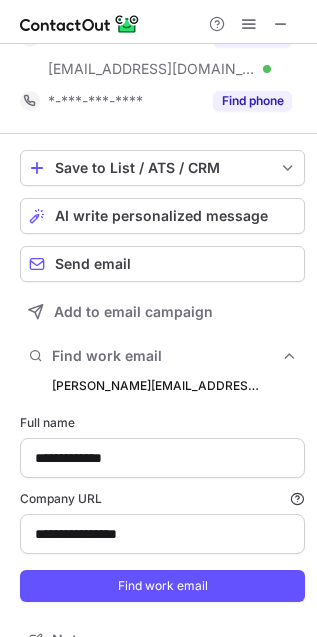 scroll, scrollTop: 10, scrollLeft: 10, axis: both 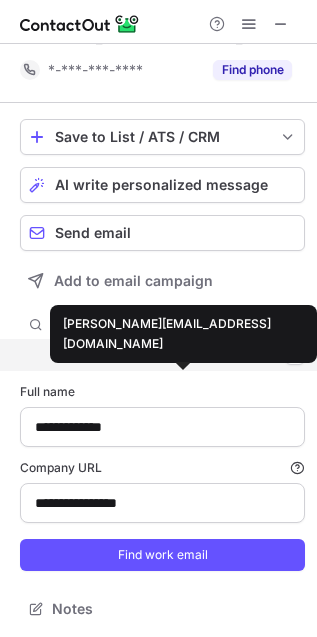 click on "ramon@lacalletacos.com" at bounding box center (155, 355) 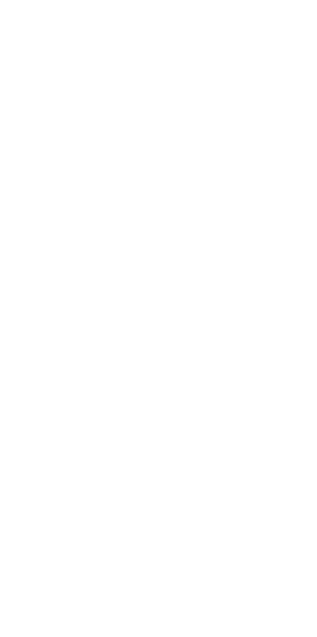 scroll, scrollTop: 0, scrollLeft: 0, axis: both 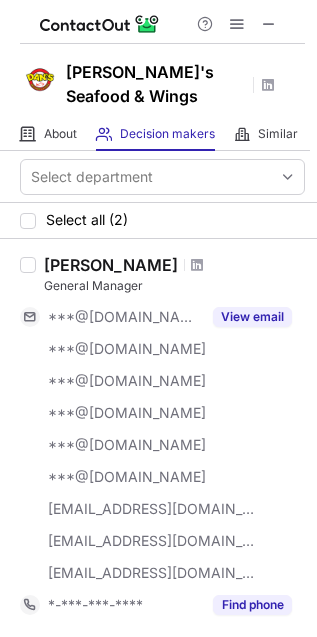 click at bounding box center (197, 265) 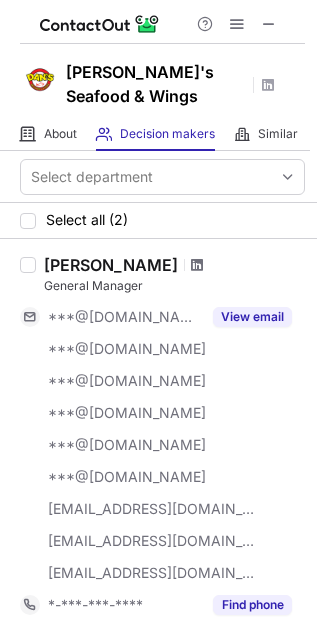 click at bounding box center [197, 265] 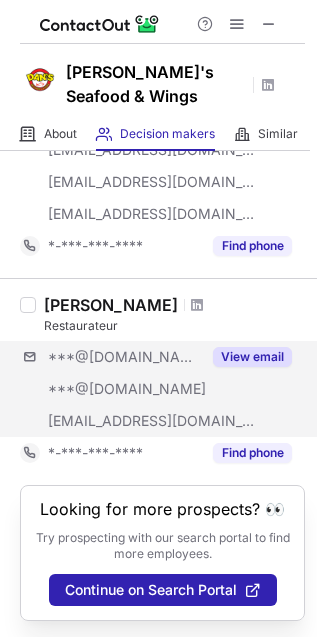 scroll, scrollTop: 377, scrollLeft: 0, axis: vertical 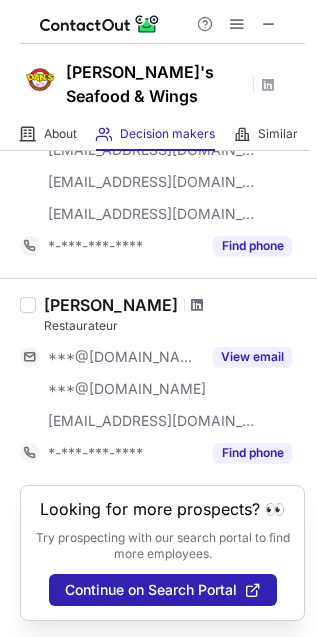 click at bounding box center [197, 305] 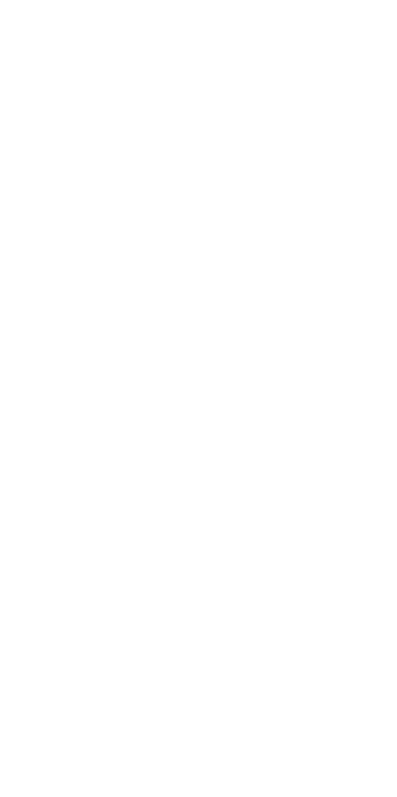 scroll, scrollTop: 0, scrollLeft: 0, axis: both 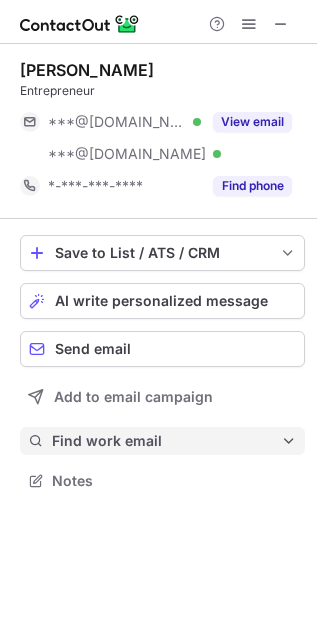 drag, startPoint x: 198, startPoint y: 441, endPoint x: 41, endPoint y: 436, distance: 157.0796 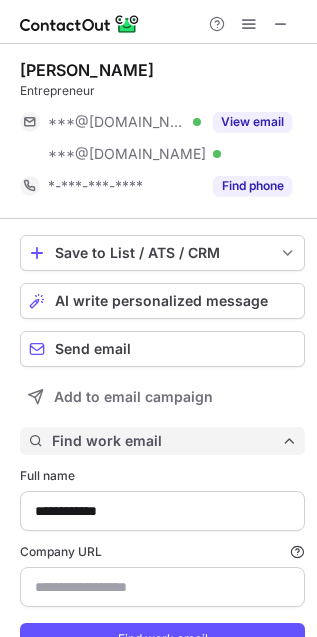 scroll, scrollTop: 10, scrollLeft: 10, axis: both 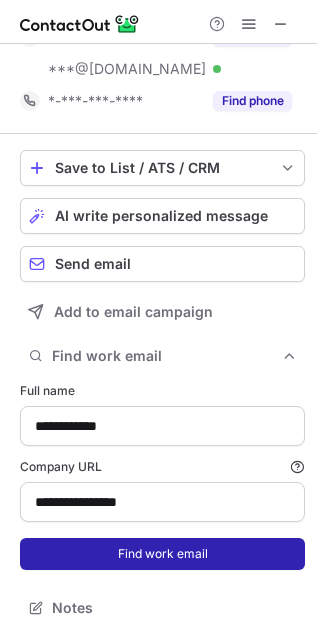 click on "Find work email" at bounding box center (162, 554) 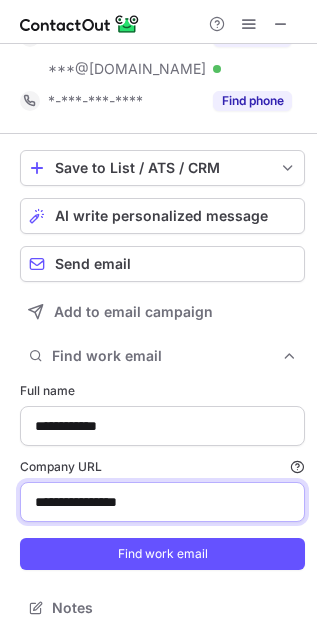 click on "**********" at bounding box center (162, 502) 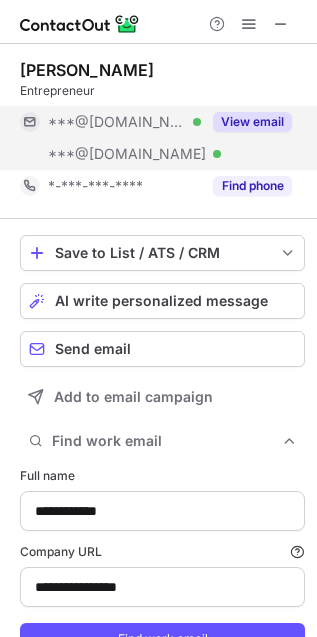 click on "View email" at bounding box center (252, 122) 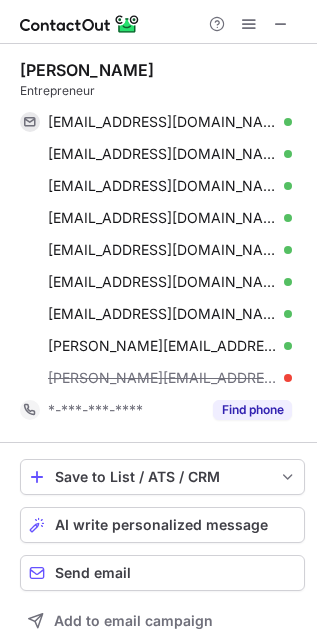 scroll, scrollTop: 10, scrollLeft: 10, axis: both 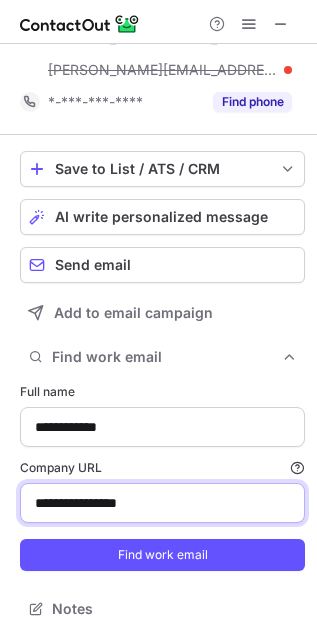 click on "**********" at bounding box center (162, 503) 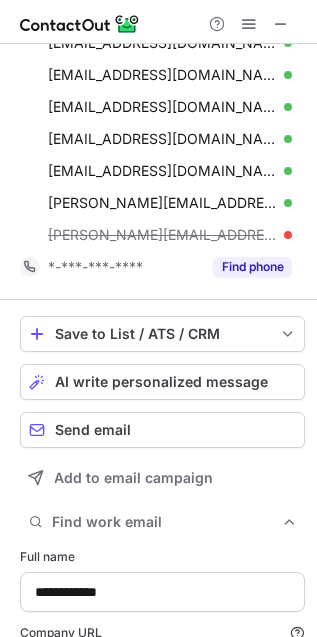scroll, scrollTop: 0, scrollLeft: 0, axis: both 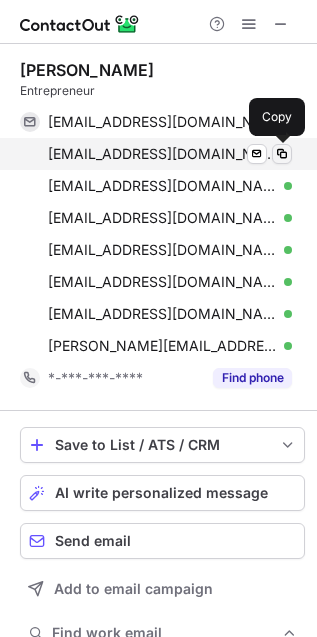 click at bounding box center (282, 154) 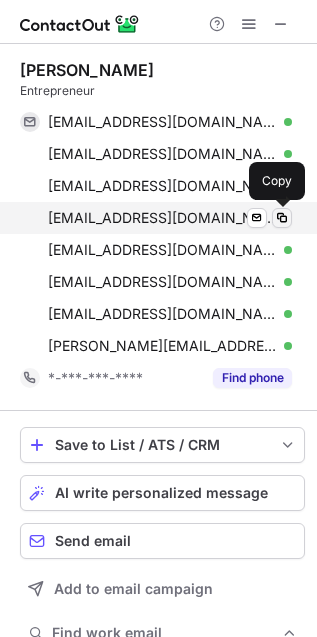 click at bounding box center (282, 218) 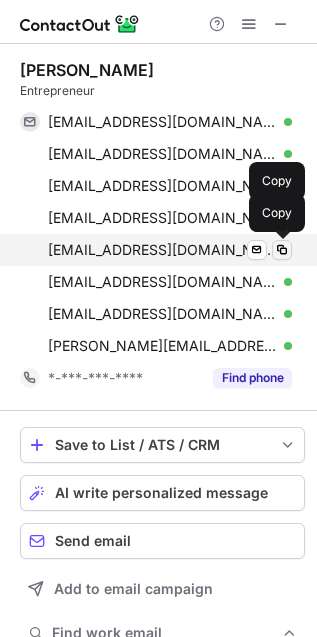 click at bounding box center (282, 250) 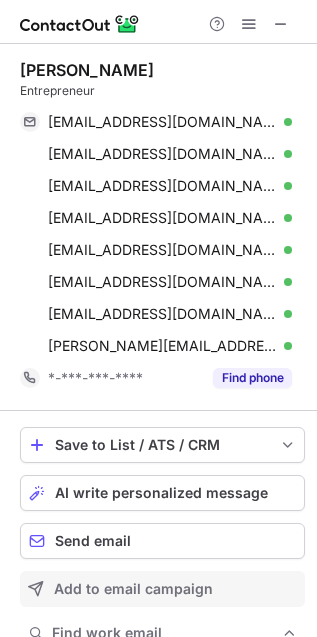 type on "**********" 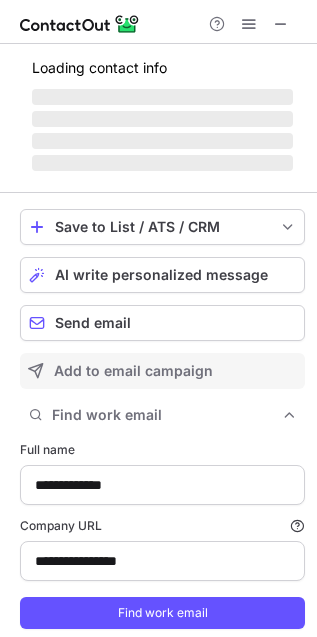 type 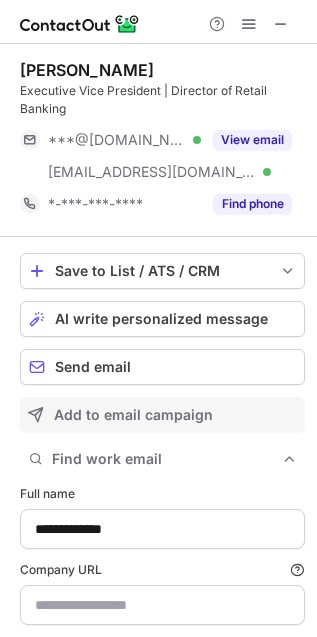 scroll, scrollTop: 10, scrollLeft: 10, axis: both 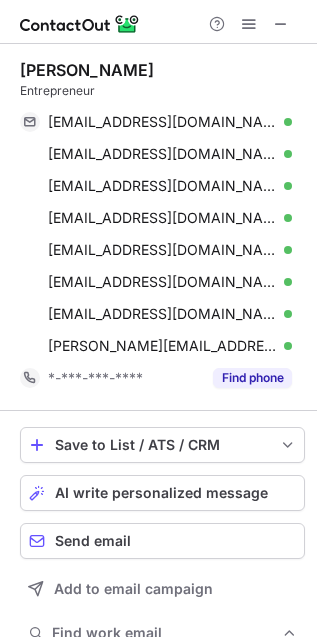 type on "**********" 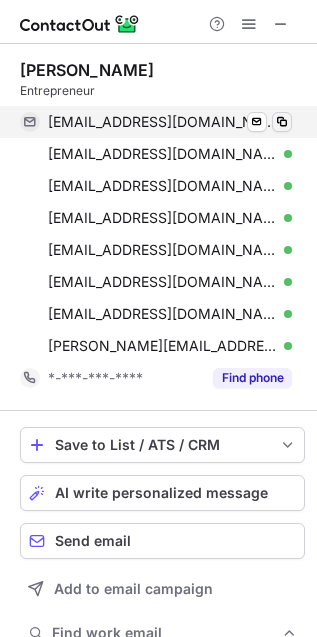 click at bounding box center [282, 122] 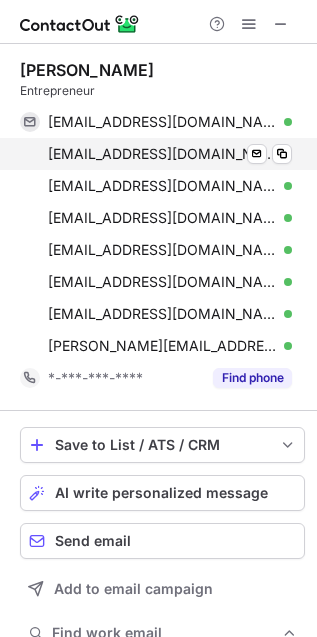 click on "[EMAIL_ADDRESS][DOMAIN_NAME] Verified" at bounding box center (170, 154) 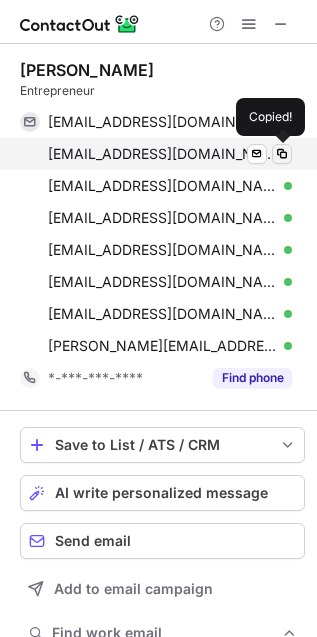click at bounding box center (282, 154) 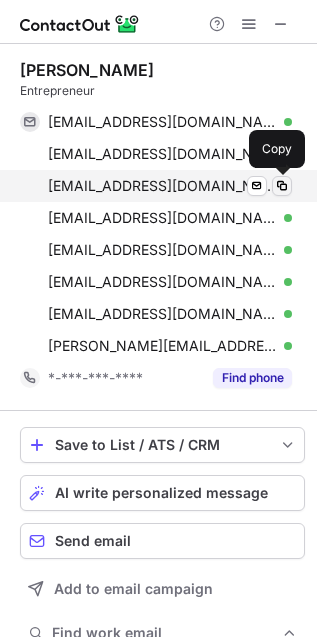 click at bounding box center [282, 186] 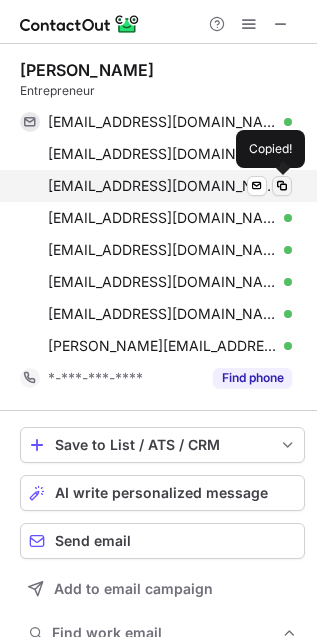 type 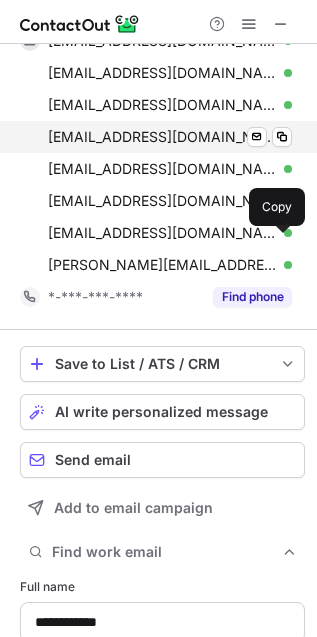 scroll, scrollTop: 125, scrollLeft: 0, axis: vertical 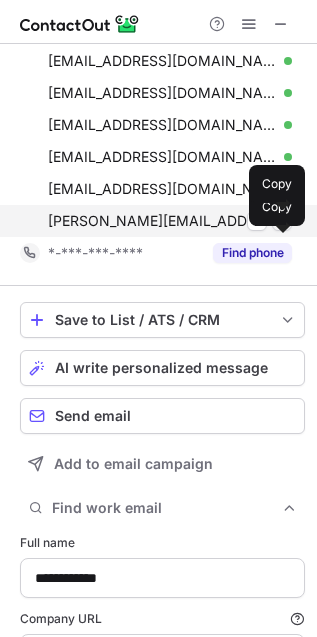 click at bounding box center [282, 221] 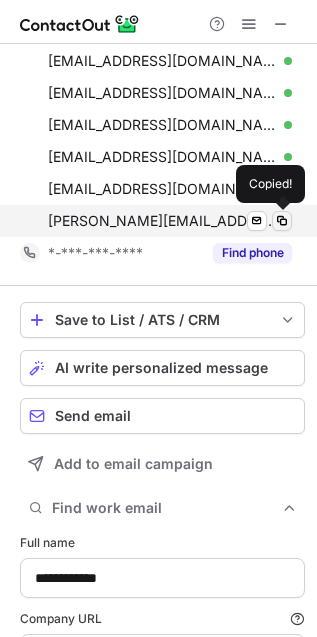 click at bounding box center [282, 221] 